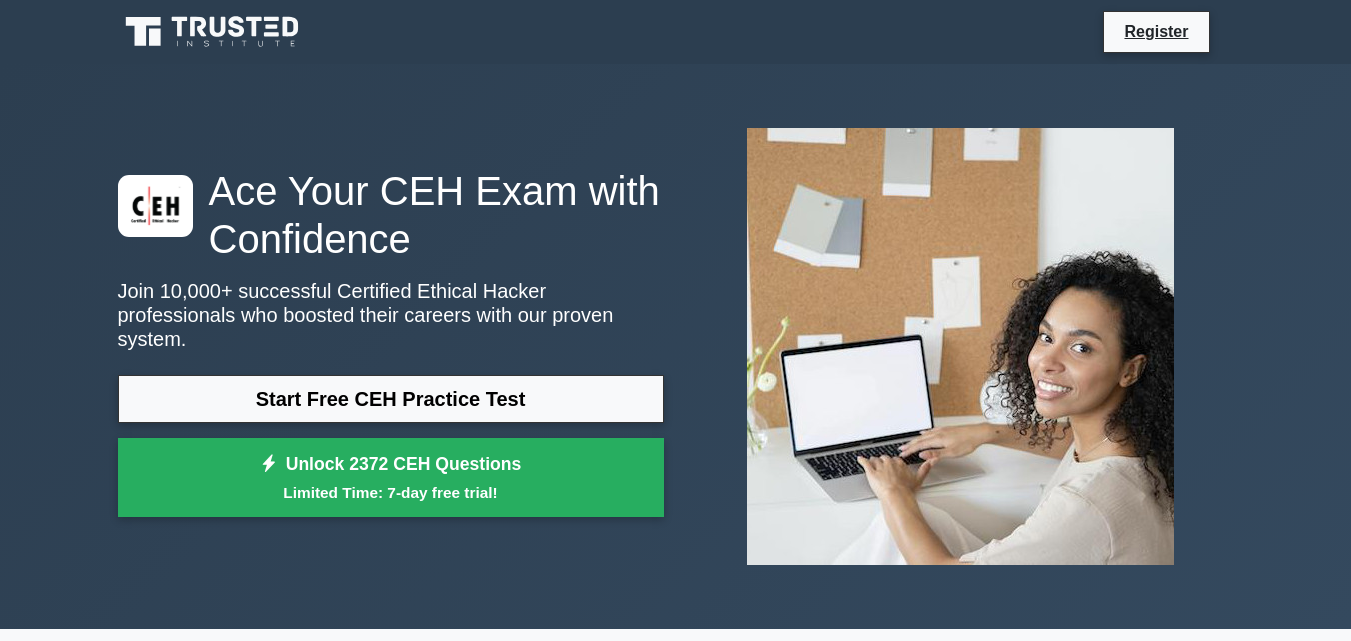 scroll, scrollTop: 0, scrollLeft: 0, axis: both 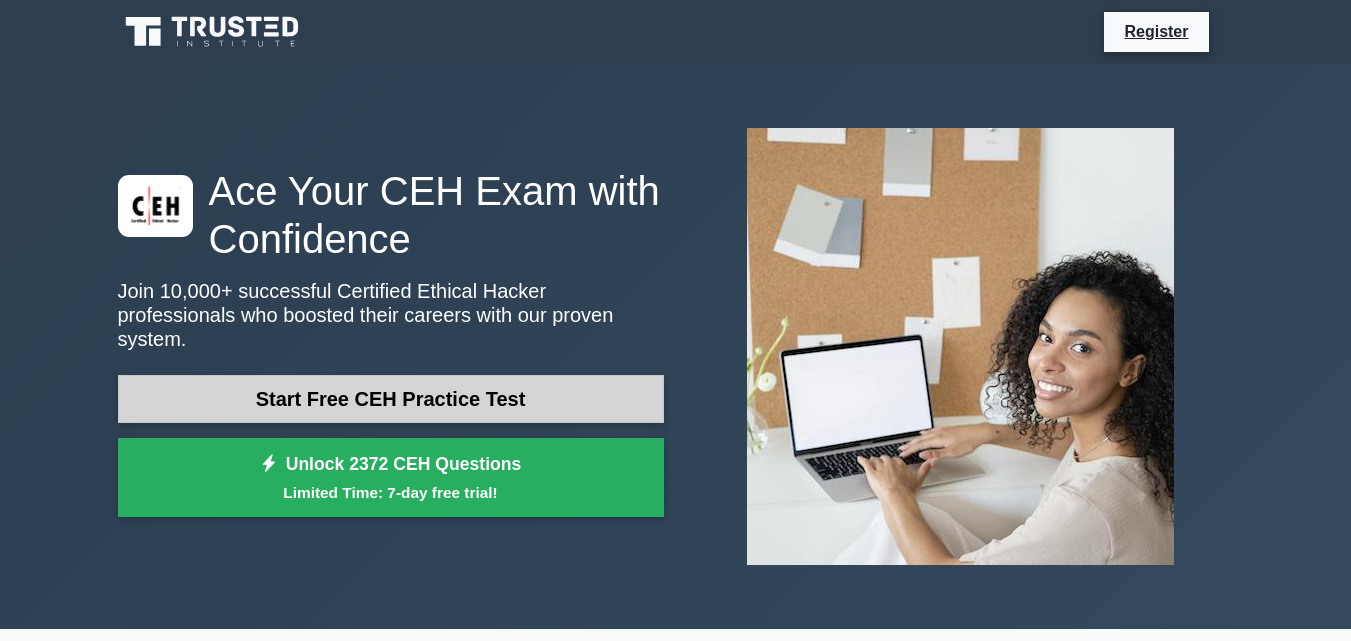 click on "Start Free CEH Practice Test" at bounding box center [391, 399] 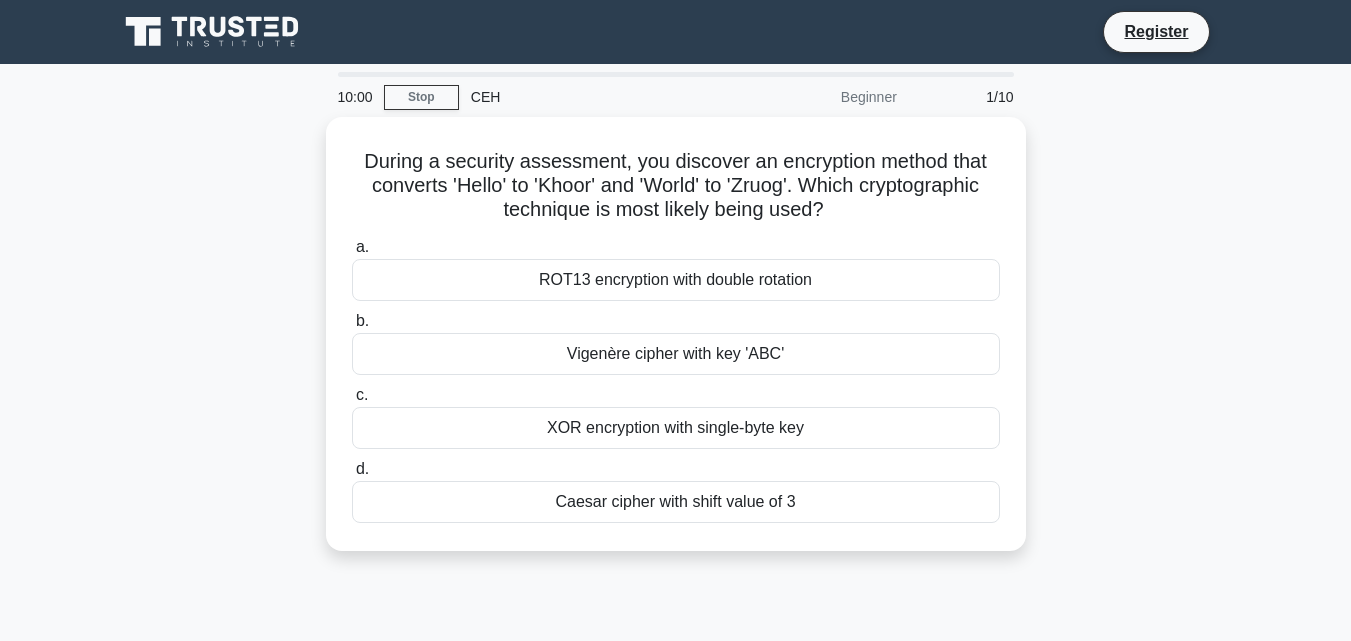 scroll, scrollTop: 0, scrollLeft: 0, axis: both 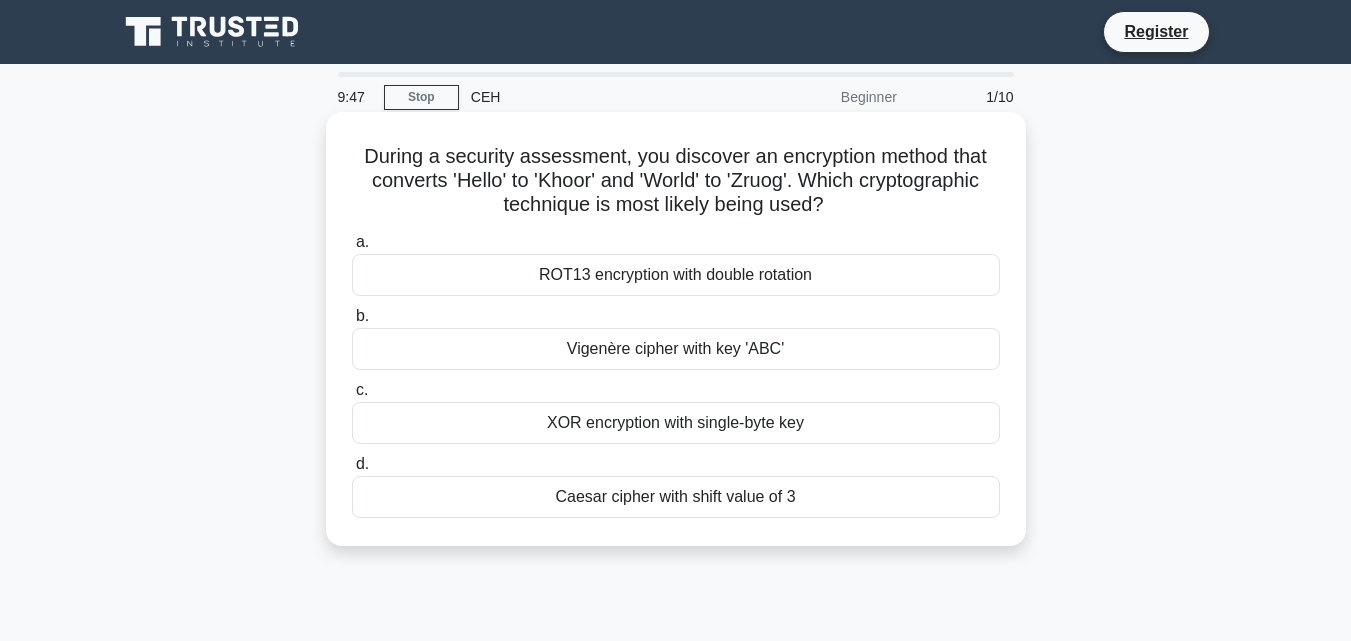click on "Vigenère cipher with key 'ABC'" at bounding box center [676, 349] 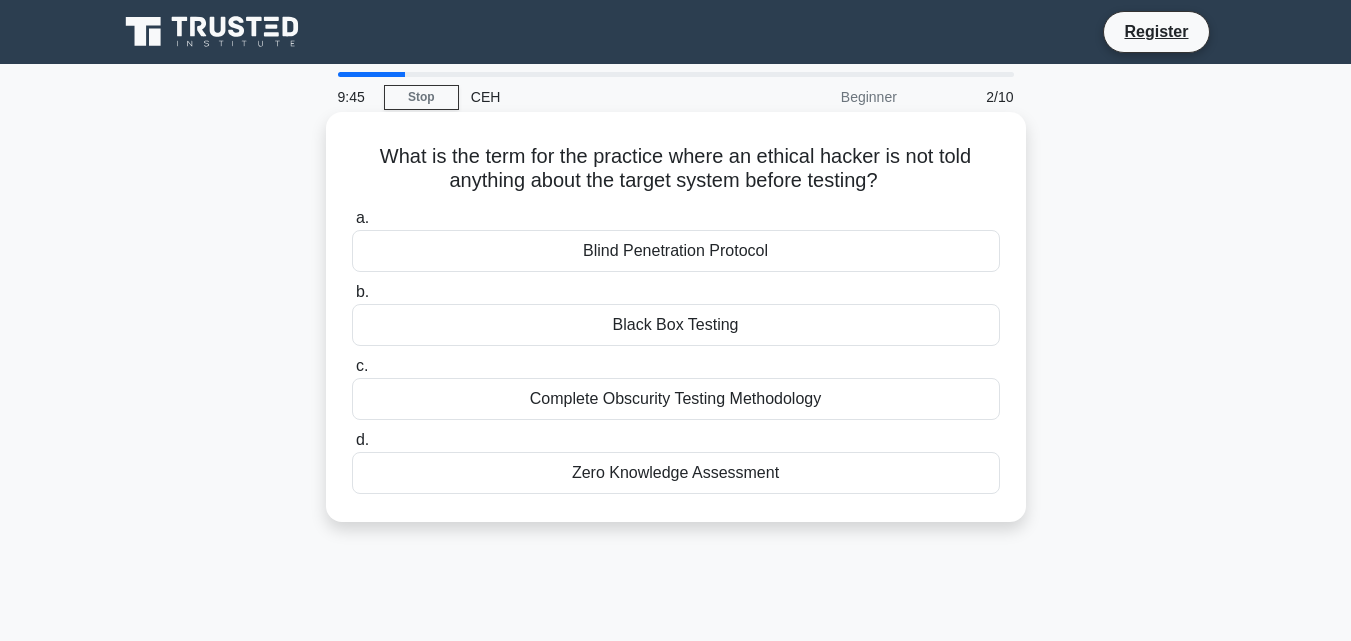 drag, startPoint x: 535, startPoint y: 263, endPoint x: 540, endPoint y: 322, distance: 59.211487 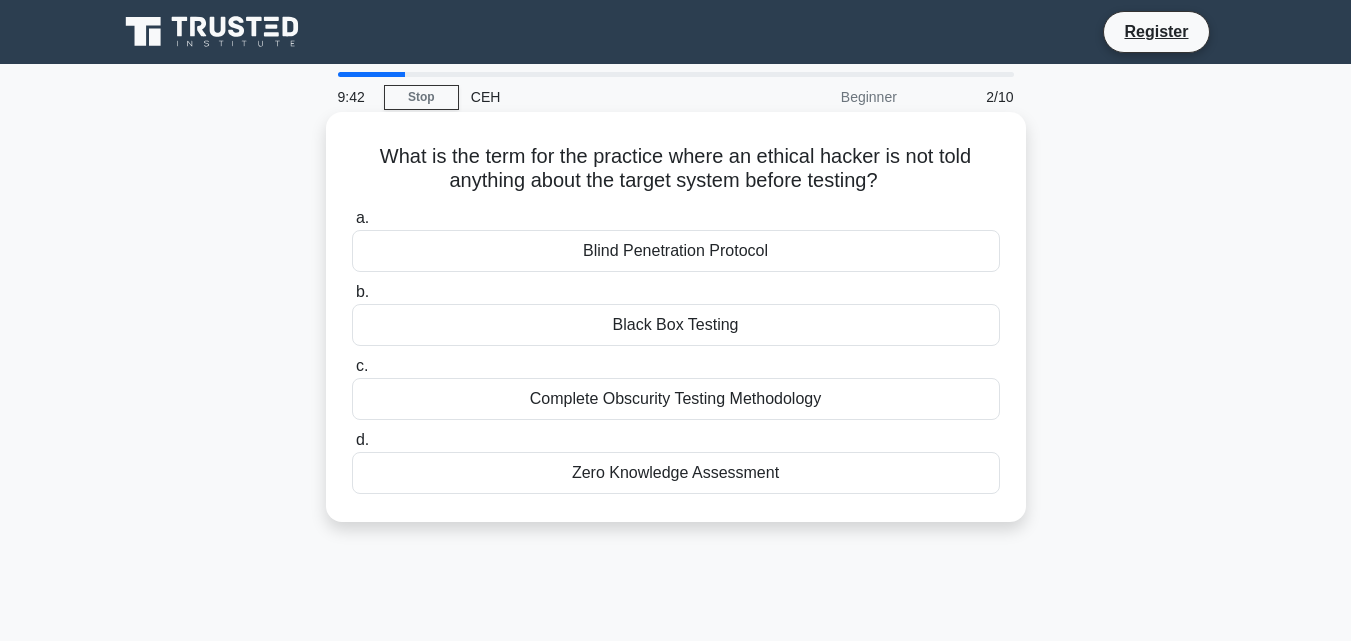 click on "a.
Blind Penetration Protocol" at bounding box center [676, 239] 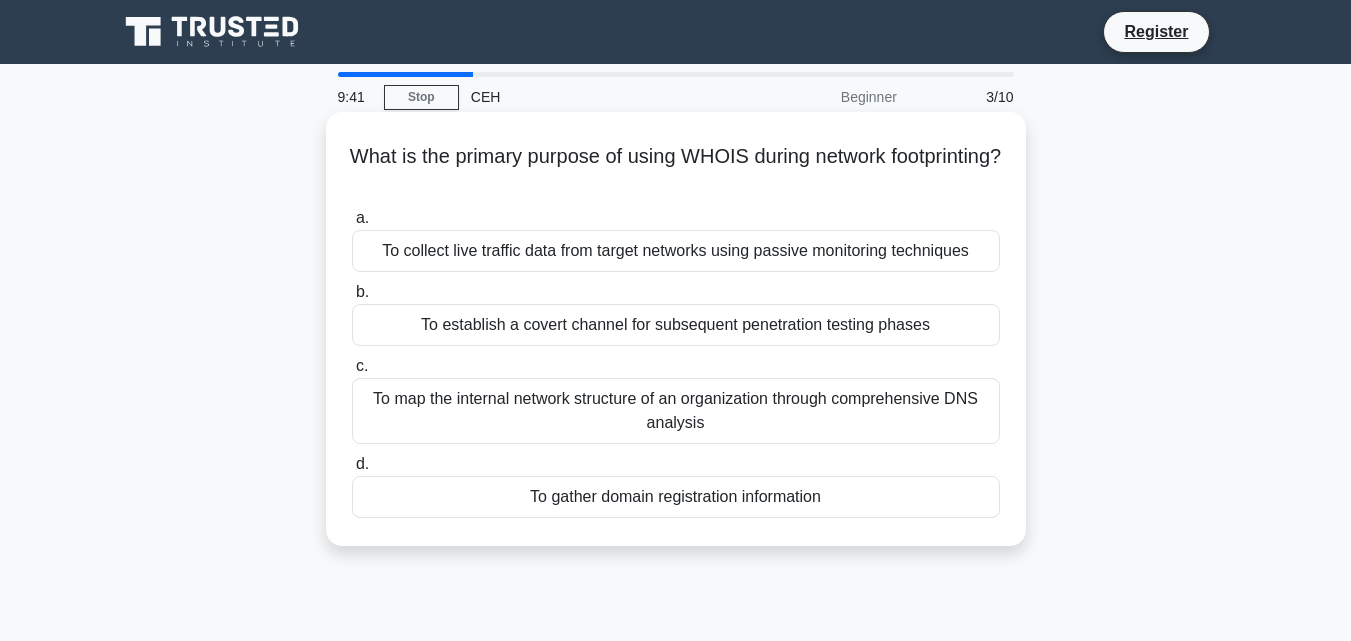 click on "What is the primary purpose of using WHOIS during network footprinting?
.spinner_0XTQ{transform-origin:center;animation:spinner_y6GP .75s linear infinite}@keyframes spinner_y6GP{100%{transform:rotate(360deg)}}
a.
To collect live traffic data from target networks using passive monitoring techniques
b." at bounding box center (676, 329) 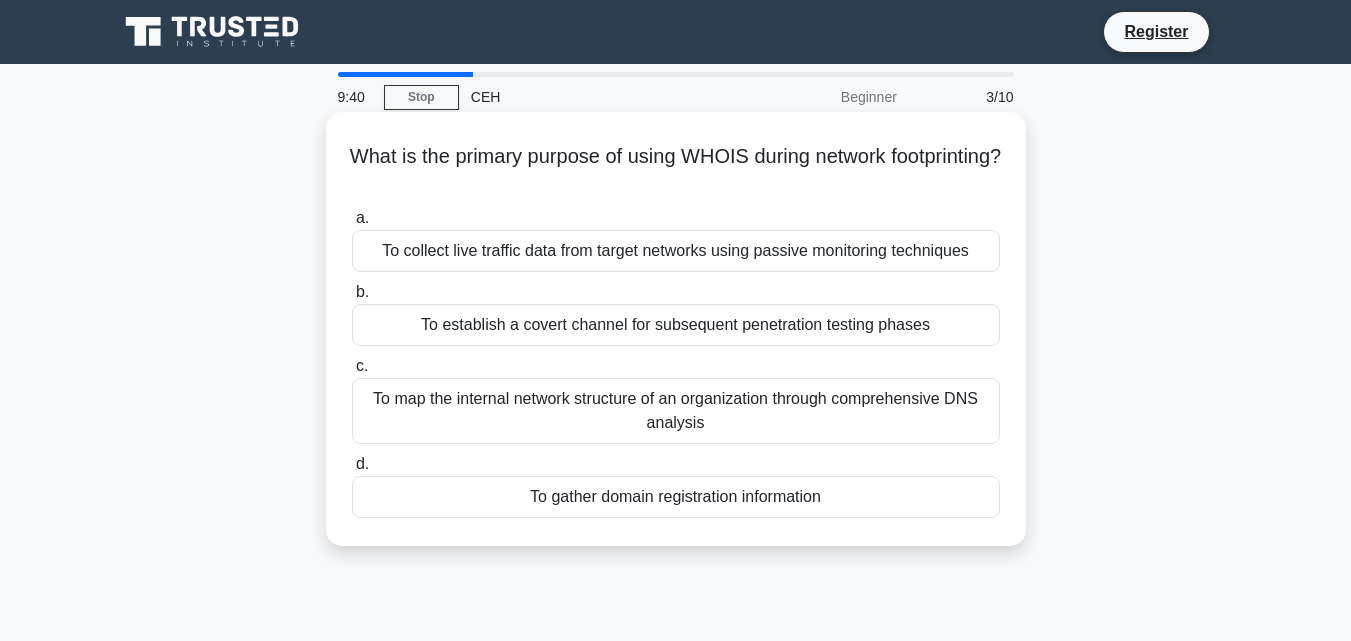 click on "What is the primary purpose of using WHOIS during network footprinting?
.spinner_0XTQ{transform-origin:center;animation:spinner_y6GP .75s linear infinite}@keyframes spinner_y6GP{100%{transform:rotate(360deg)}}
a.
To collect live traffic data from target networks using passive monitoring techniques
b." at bounding box center (676, 329) 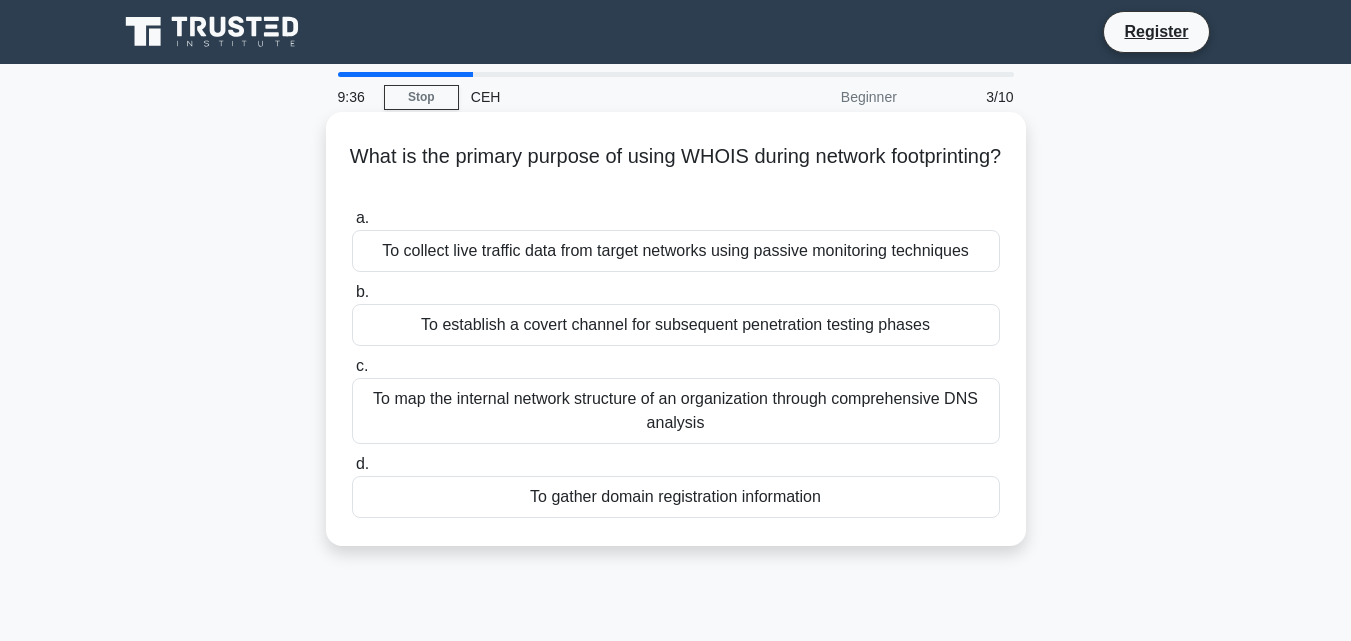 click on "To establish a covert channel for subsequent penetration testing phases" at bounding box center [676, 325] 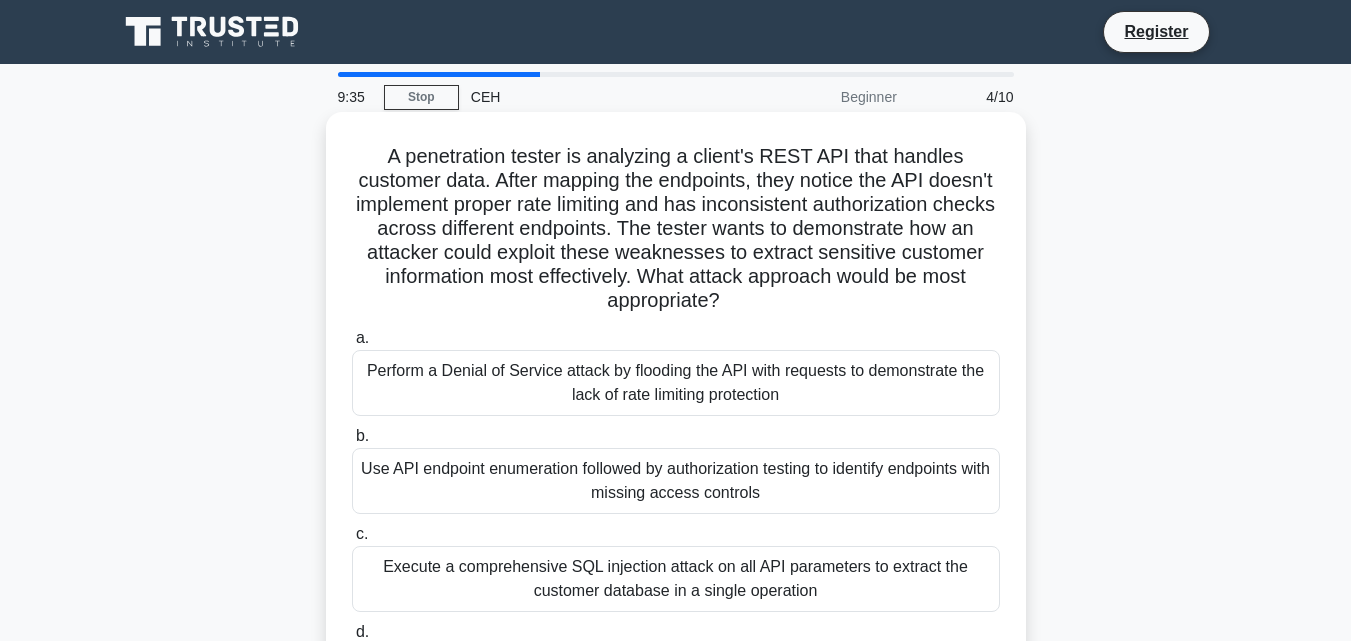 click on "Perform a Denial of Service attack by flooding the API with requests to demonstrate the lack of rate limiting protection" at bounding box center [676, 383] 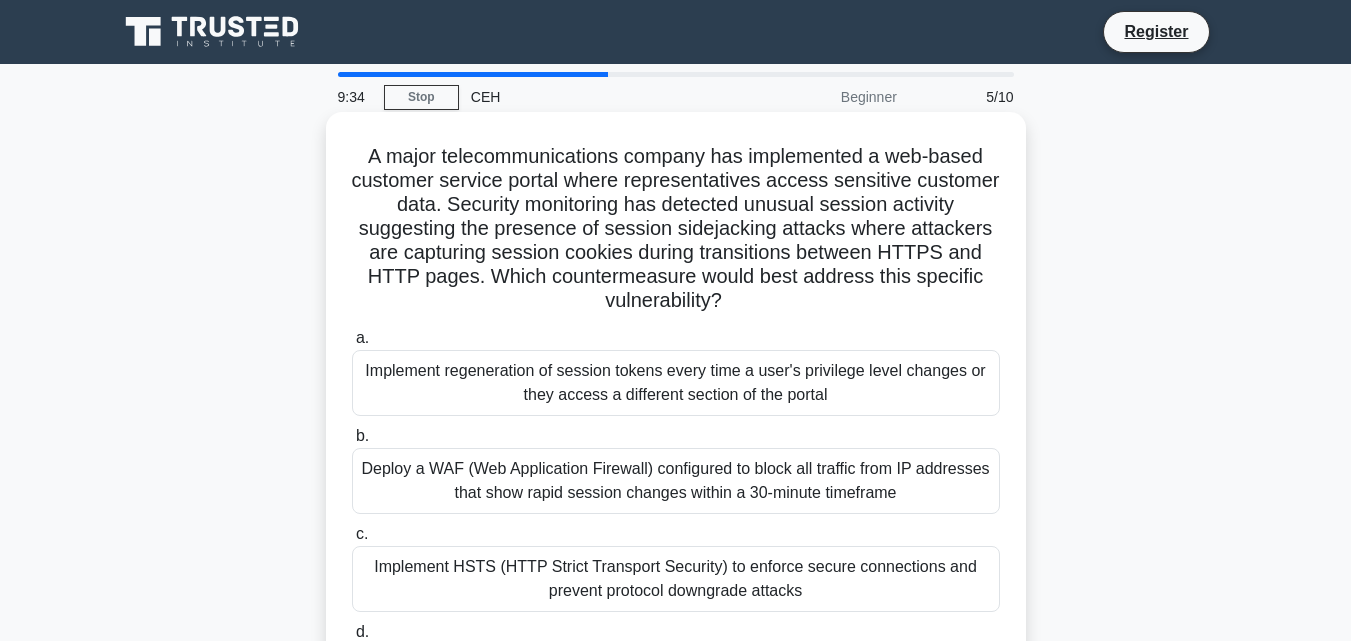 click on "Implement regeneration of session tokens every time a user's privilege level changes or they access a different section of the portal" at bounding box center (676, 383) 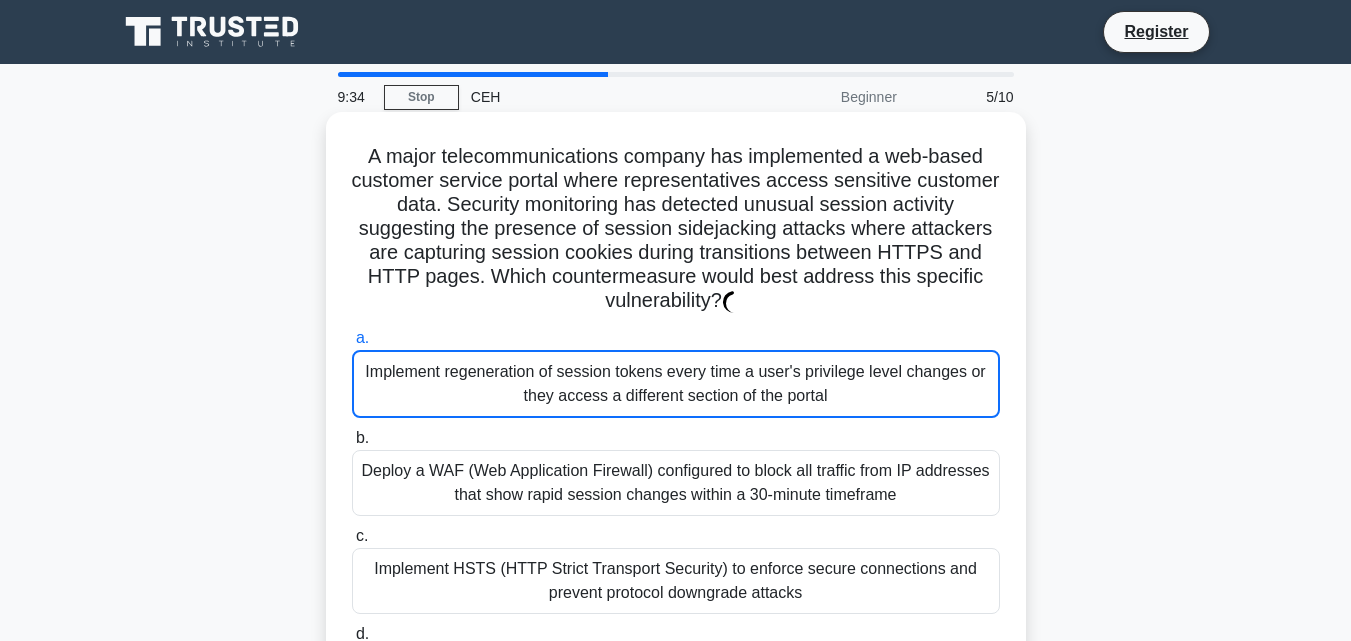 click on "Implement regeneration of session tokens every time a user's privilege level changes or they access a different section of the portal" at bounding box center (676, 384) 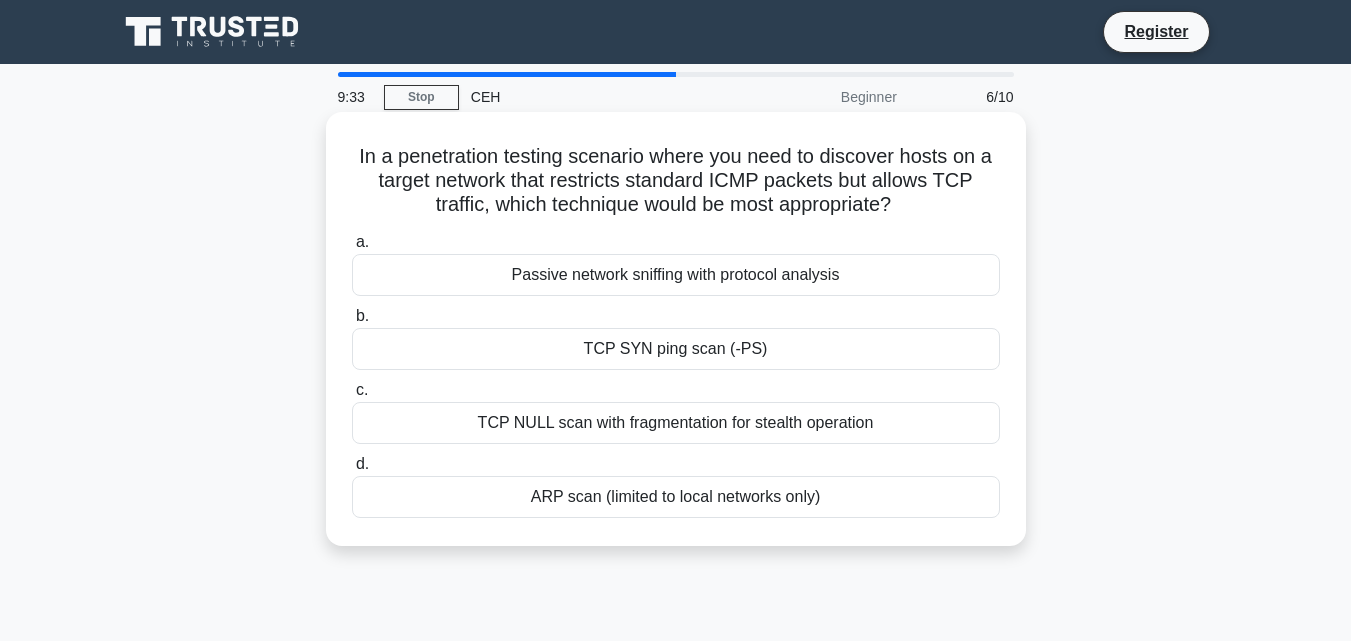 click on "TCP NULL scan with fragmentation for stealth operation" at bounding box center (676, 423) 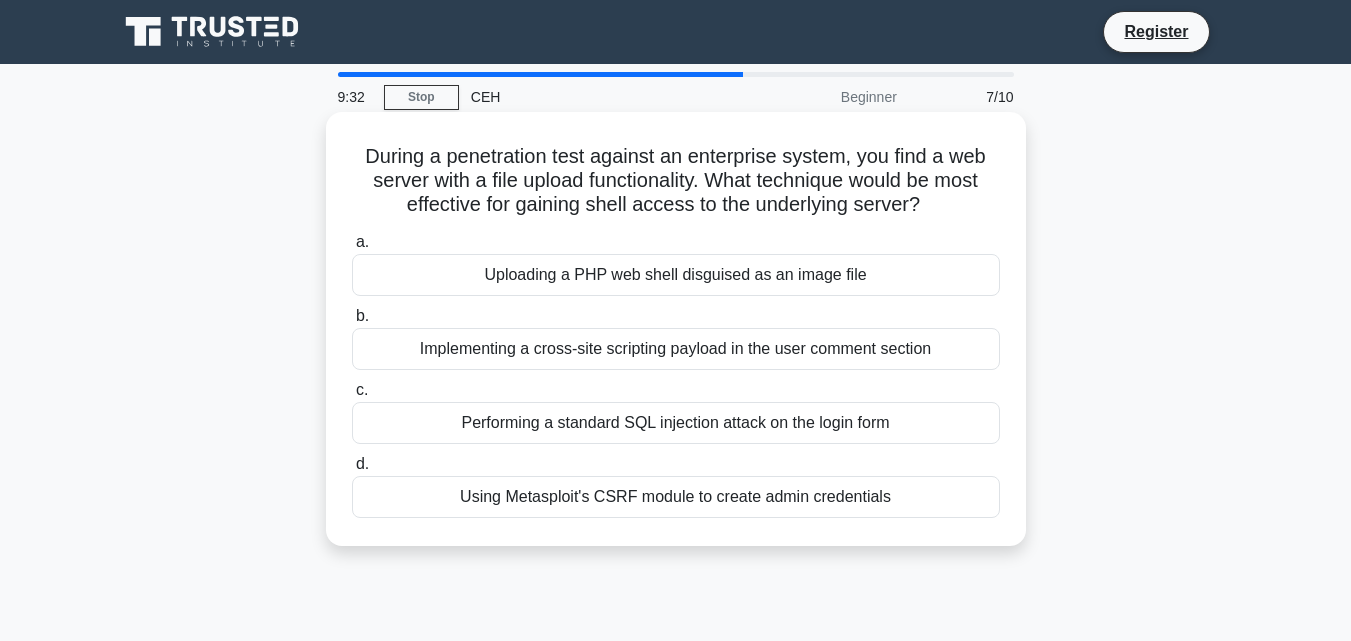 click on "Implementing a cross-site scripting payload in the user comment section" at bounding box center [676, 349] 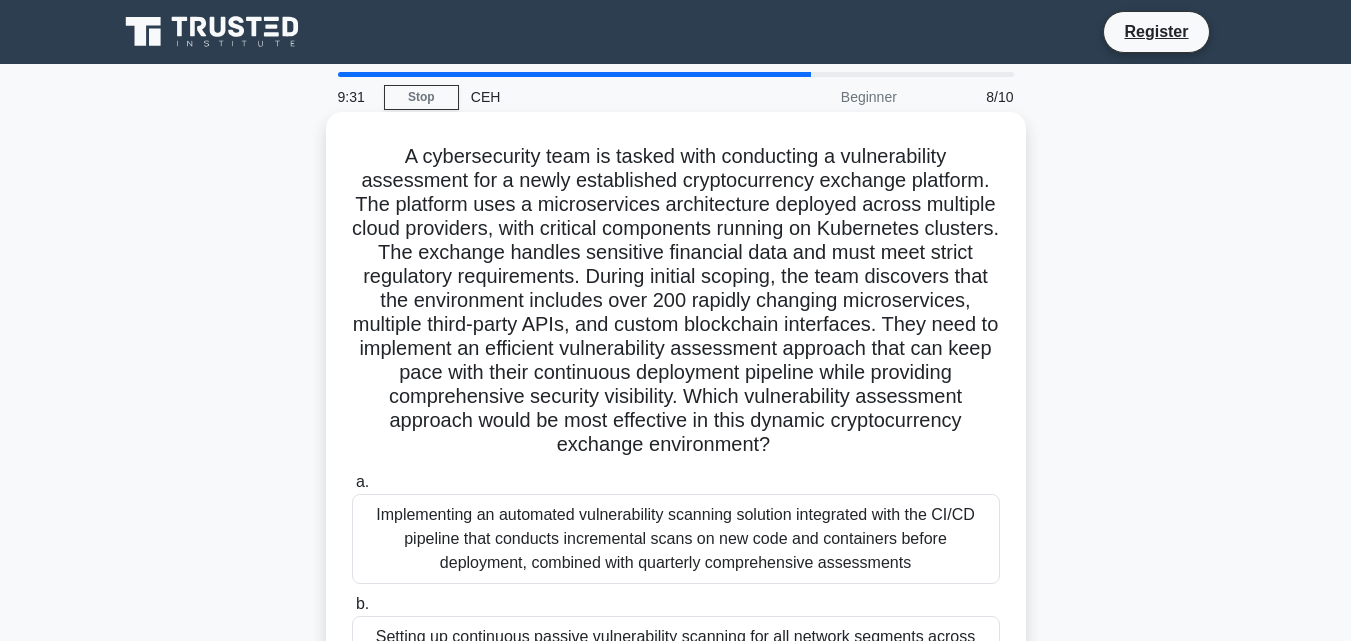 click on "b.
Setting up continuous passive vulnerability scanning for all network segments across cloud providers while utilizing container security tools that identify misconfigurations in Kubernetes deployments and vulnerabilities in container images through the entire containerization lifecycle" at bounding box center (676, 661) 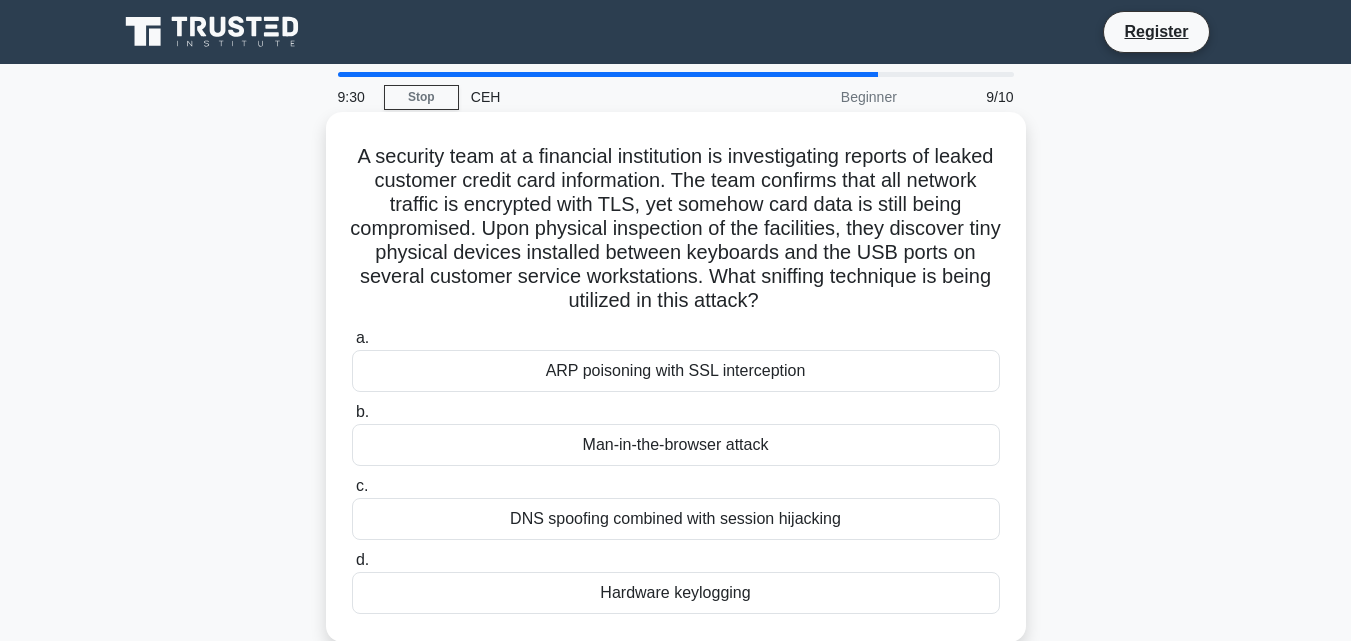 click on "Man-in-the-browser attack" at bounding box center [676, 445] 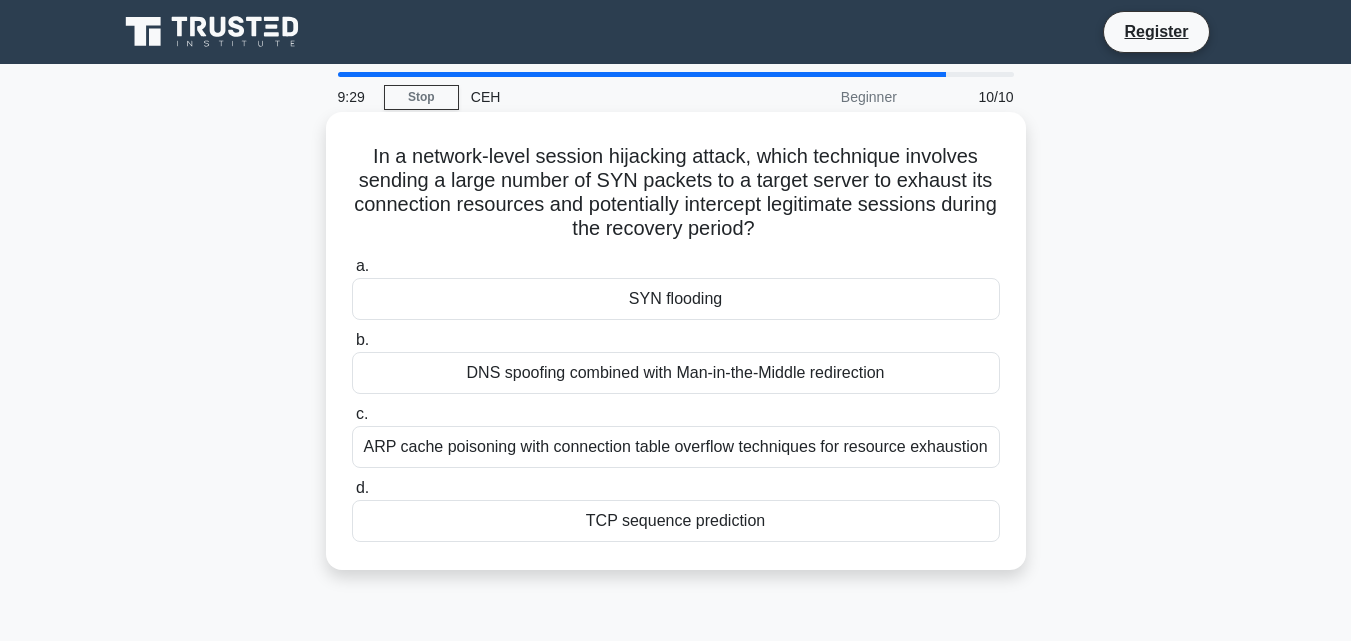 click on "c.
ARP cache poisoning with connection table overflow techniques for resource exhaustion" at bounding box center [676, 435] 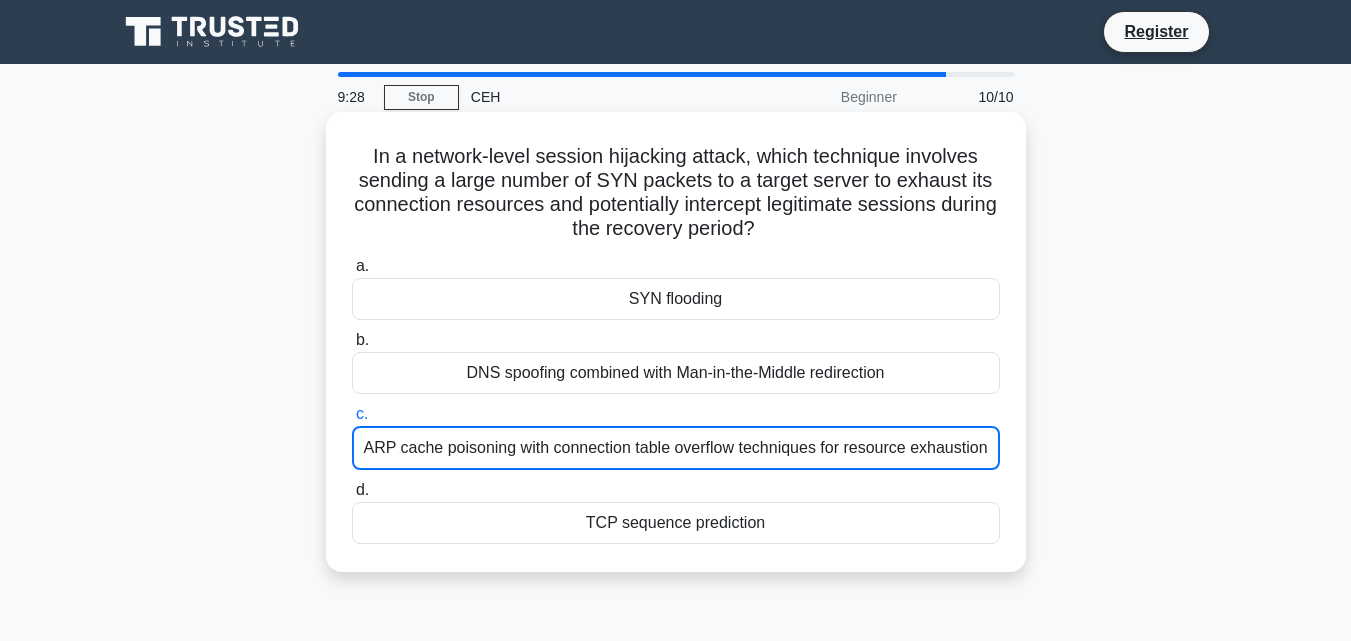click on "ARP cache poisoning with connection table overflow techniques for resource exhaustion" at bounding box center [676, 448] 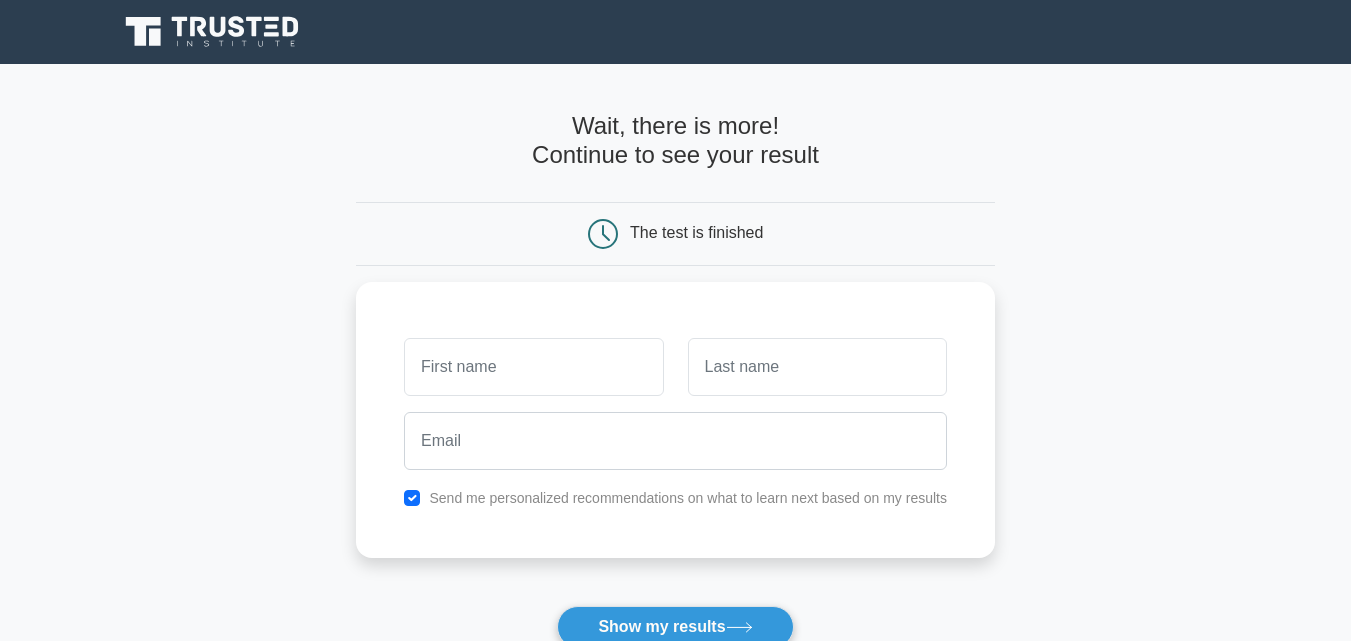 scroll, scrollTop: 0, scrollLeft: 0, axis: both 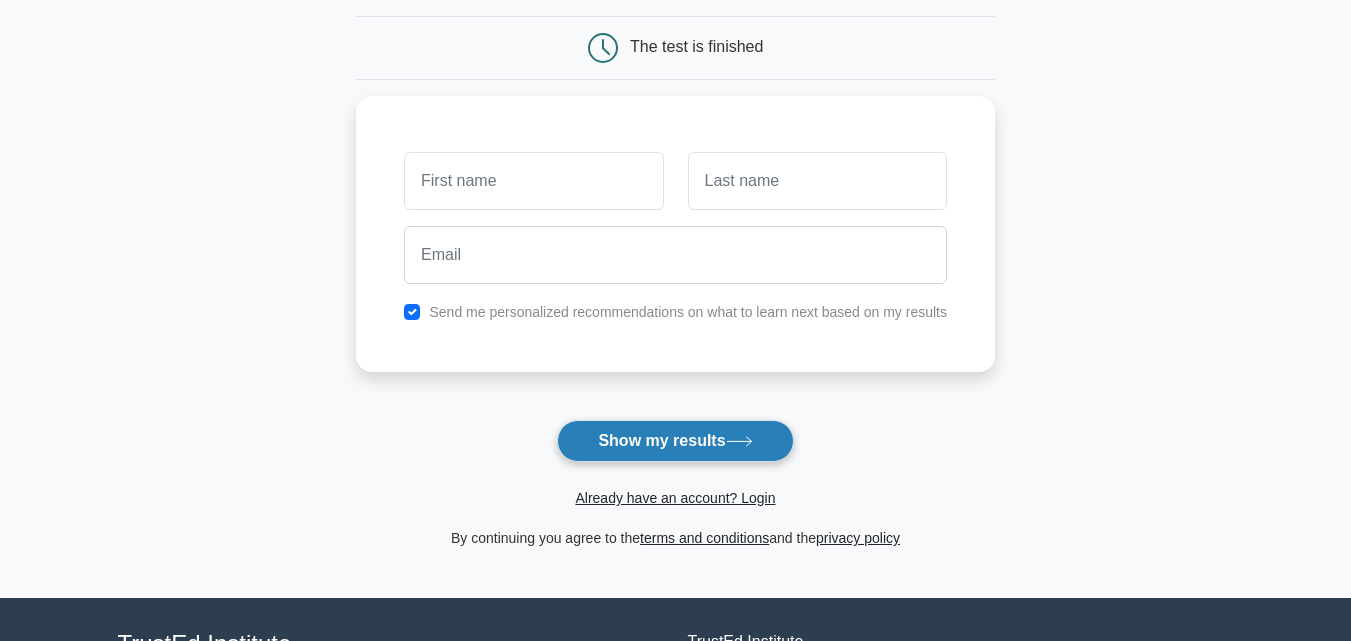click on "Show my results" at bounding box center (675, 441) 